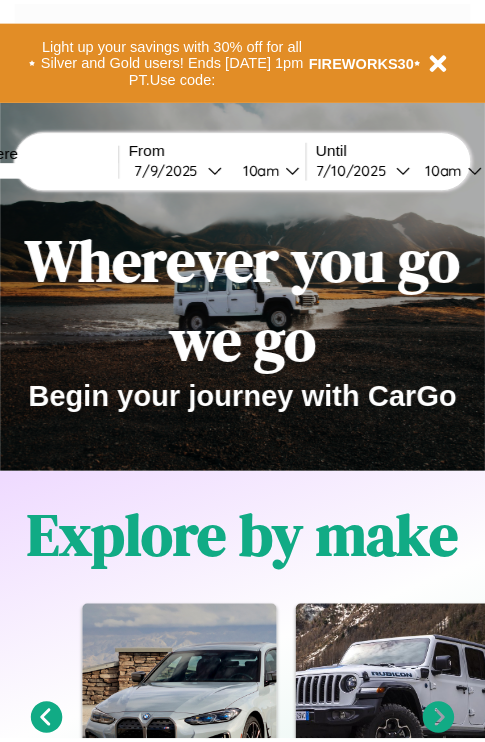 scroll, scrollTop: 0, scrollLeft: 0, axis: both 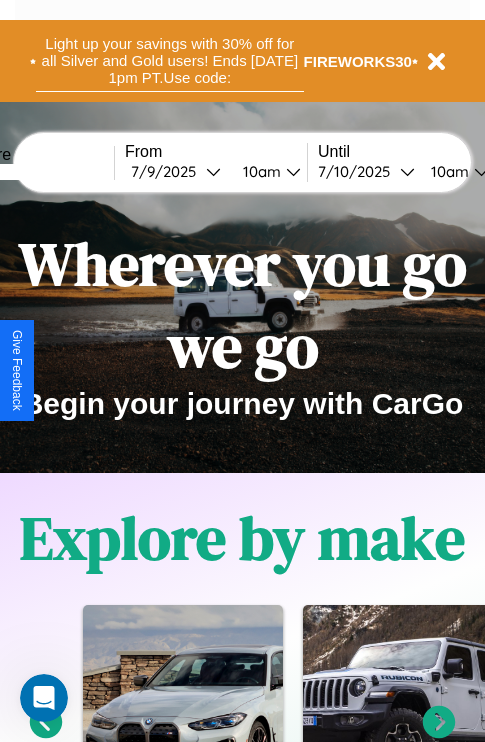 click on "Light up your savings with 30% off for all Silver and Gold users! Ends [DATE] 1pm PT.  Use code:" at bounding box center [170, 61] 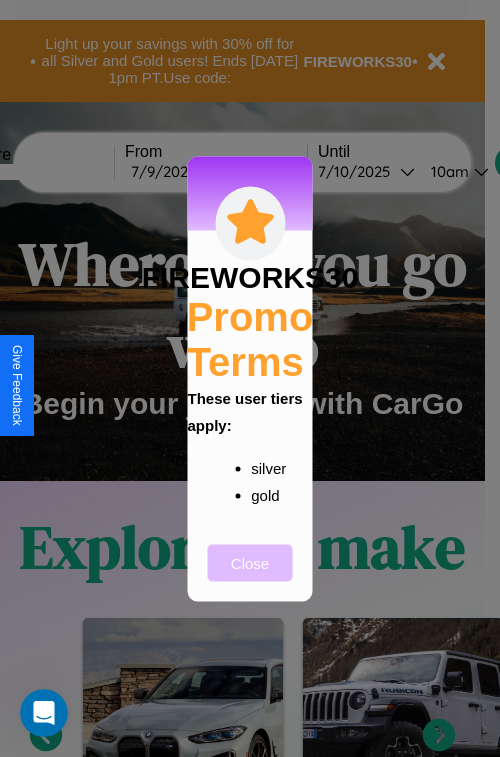 click on "Close" at bounding box center [250, 562] 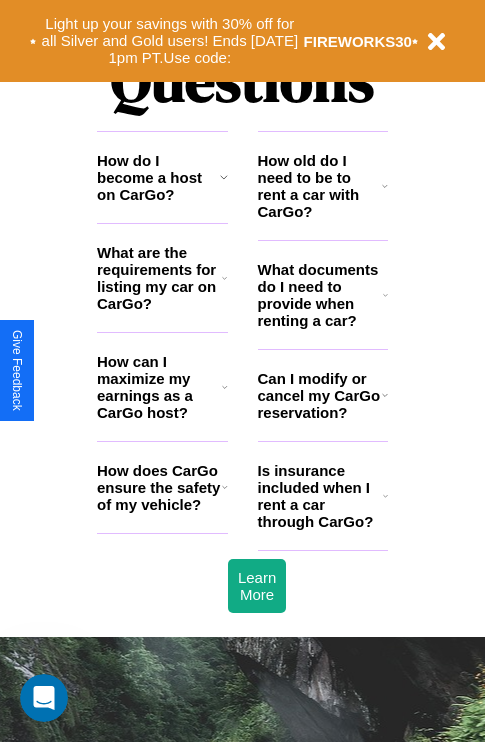 scroll, scrollTop: 2423, scrollLeft: 0, axis: vertical 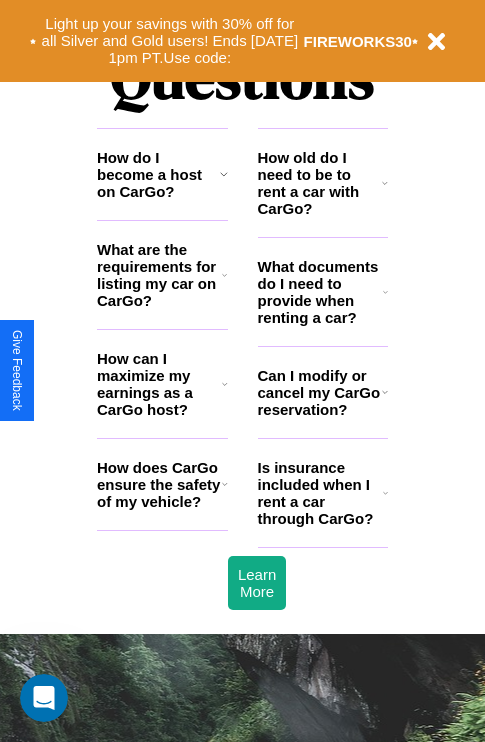 click 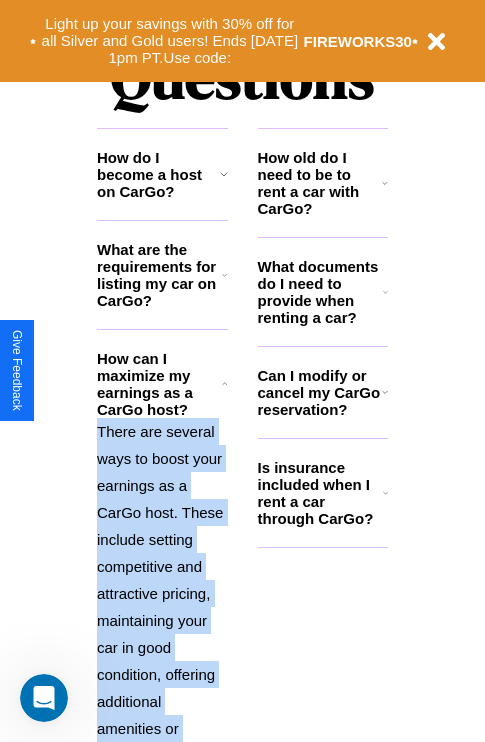 click on "There are several ways to boost your earnings as a CarGo host. These include setting competitive and attractive pricing, maintaining your car in good condition, offering additional amenities or services, and providing excellent customer service to earn positive reviews and repeat bookings." at bounding box center (162, 661) 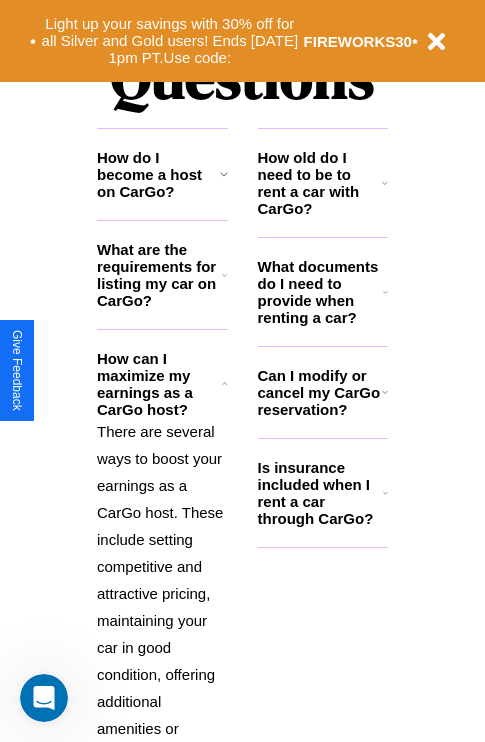 click on "What are the requirements for listing my car on CarGo?" at bounding box center [159, 275] 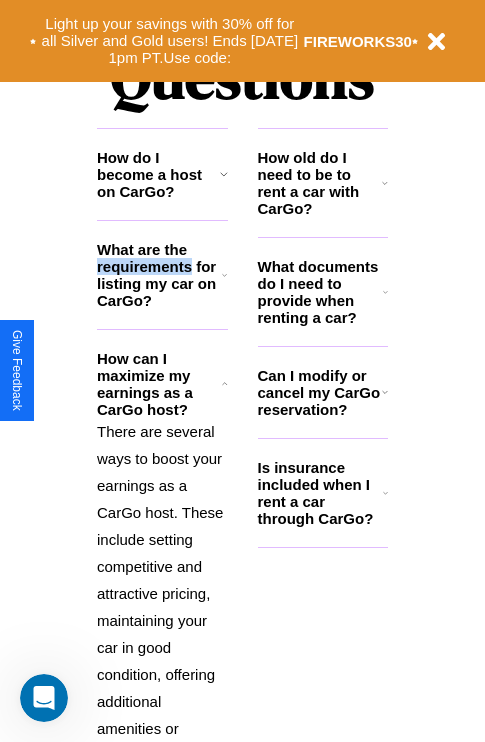 scroll, scrollTop: 2692, scrollLeft: 0, axis: vertical 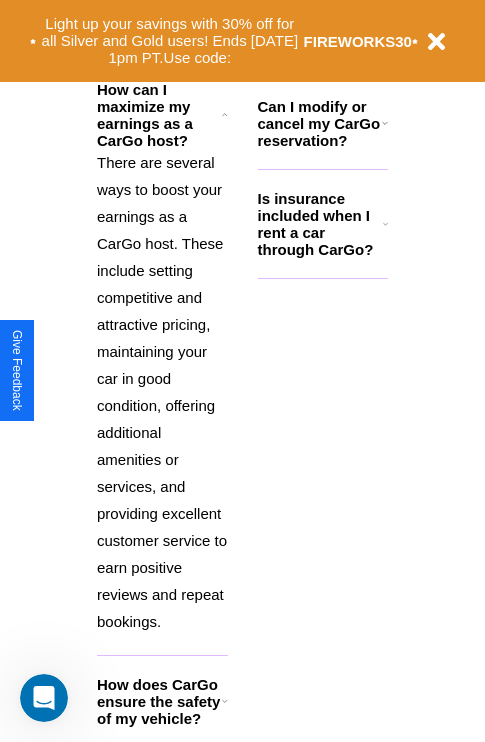 click 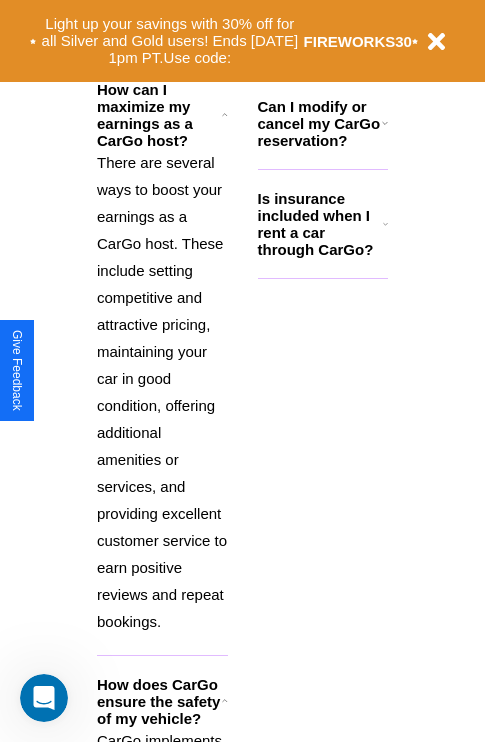 click on "How does CarGo ensure the safety of my vehicle?" at bounding box center (159, 701) 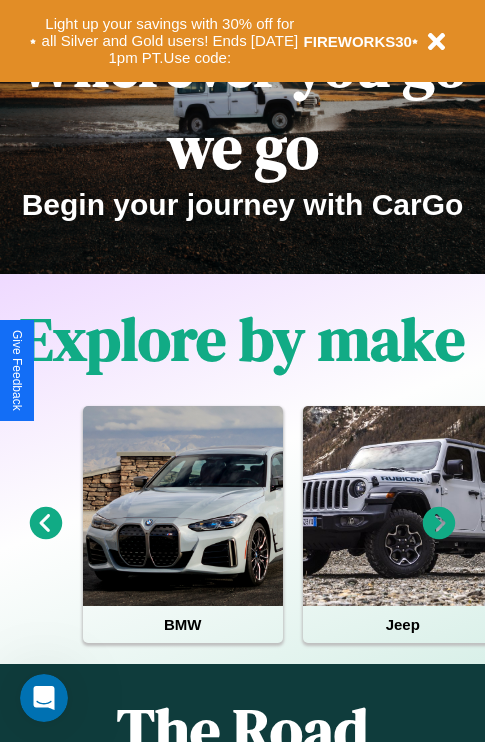 scroll, scrollTop: 0, scrollLeft: 0, axis: both 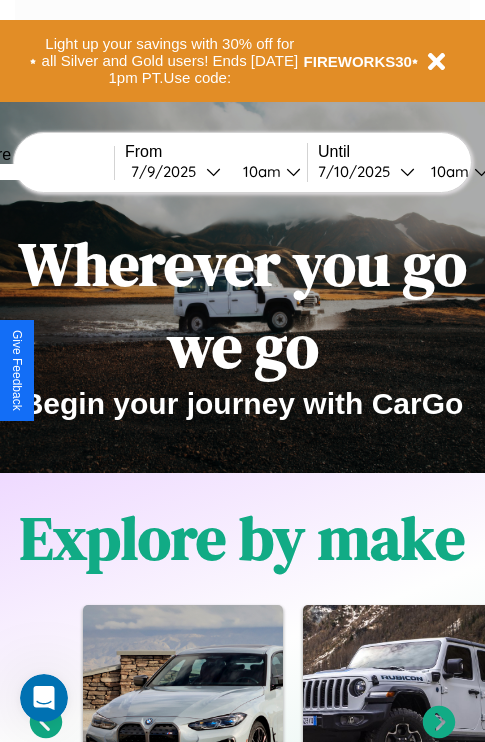 click at bounding box center [39, 172] 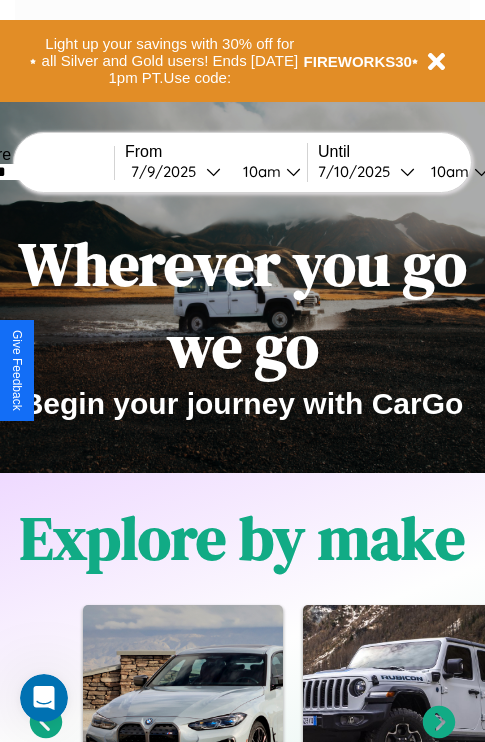 type on "*******" 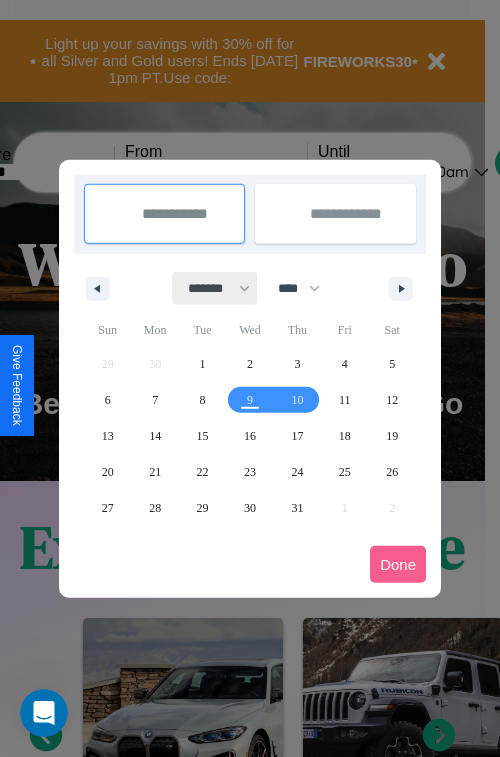 click on "******* ******** ***** ***** *** **** **** ****** ********* ******* ******** ********" at bounding box center (215, 288) 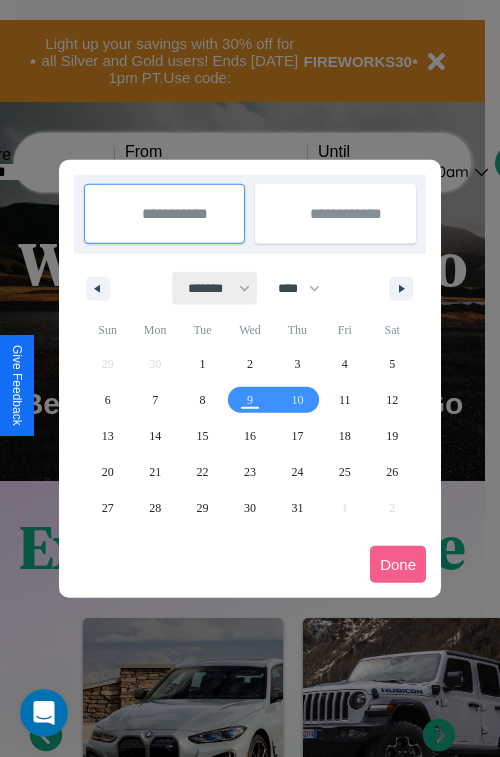 select on "*" 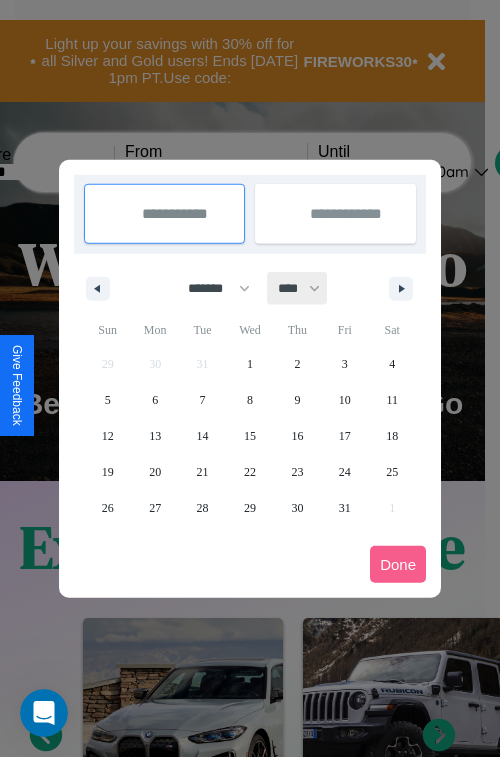 click on "**** **** **** **** **** **** **** **** **** **** **** **** **** **** **** **** **** **** **** **** **** **** **** **** **** **** **** **** **** **** **** **** **** **** **** **** **** **** **** **** **** **** **** **** **** **** **** **** **** **** **** **** **** **** **** **** **** **** **** **** **** **** **** **** **** **** **** **** **** **** **** **** **** **** **** **** **** **** **** **** **** **** **** **** **** **** **** **** **** **** **** **** **** **** **** **** **** **** **** **** **** **** **** **** **** **** **** **** **** **** **** **** **** **** **** **** **** **** **** **** ****" at bounding box center [298, 288] 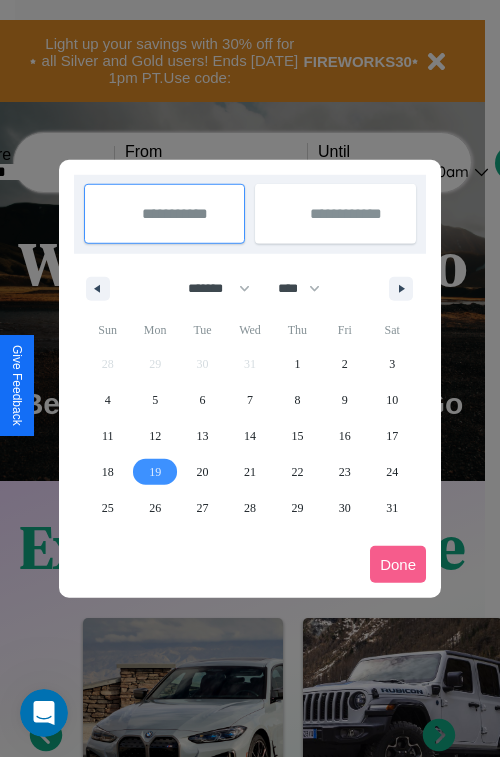 click on "19" at bounding box center [155, 472] 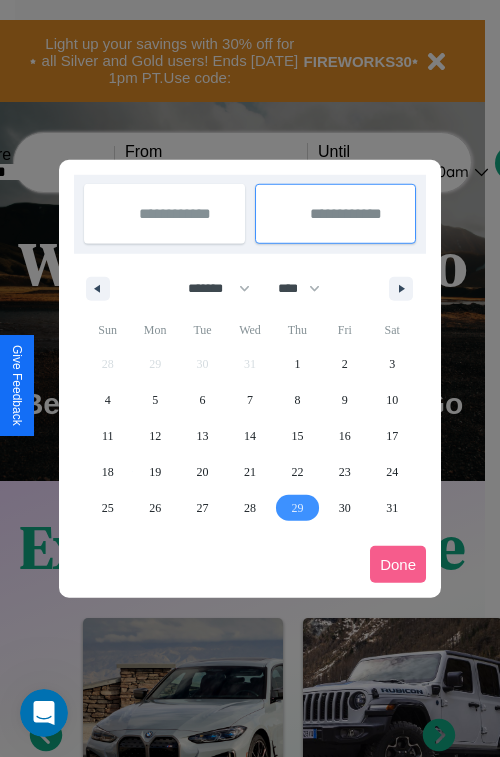 click on "29" at bounding box center [297, 508] 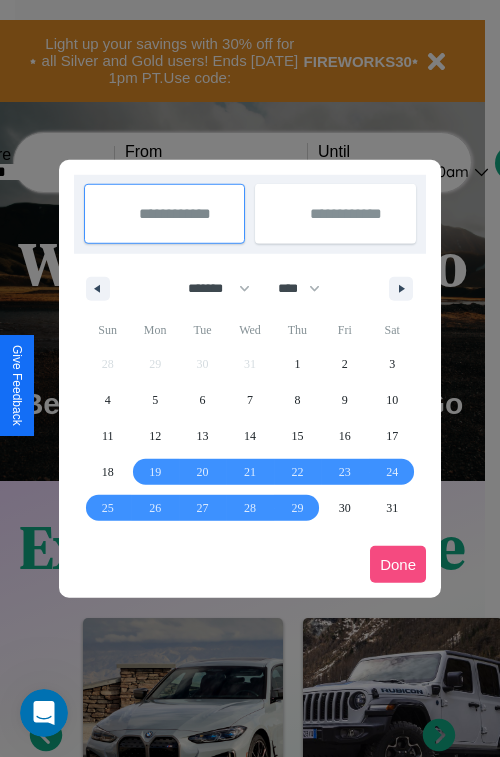 click on "Done" at bounding box center [398, 564] 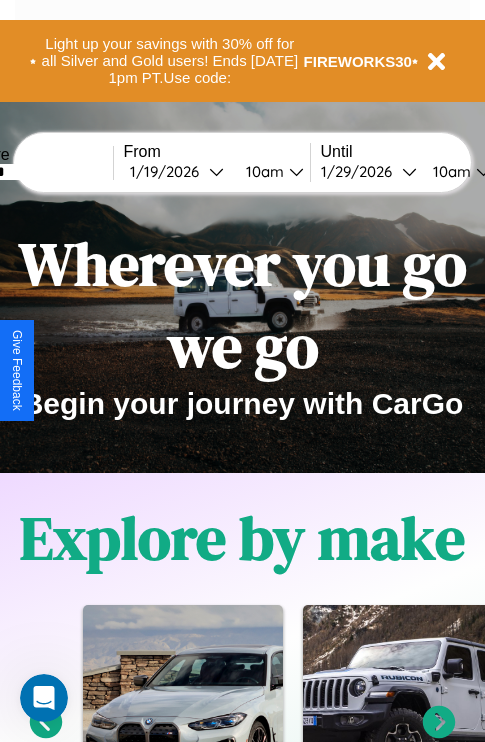 scroll, scrollTop: 0, scrollLeft: 73, axis: horizontal 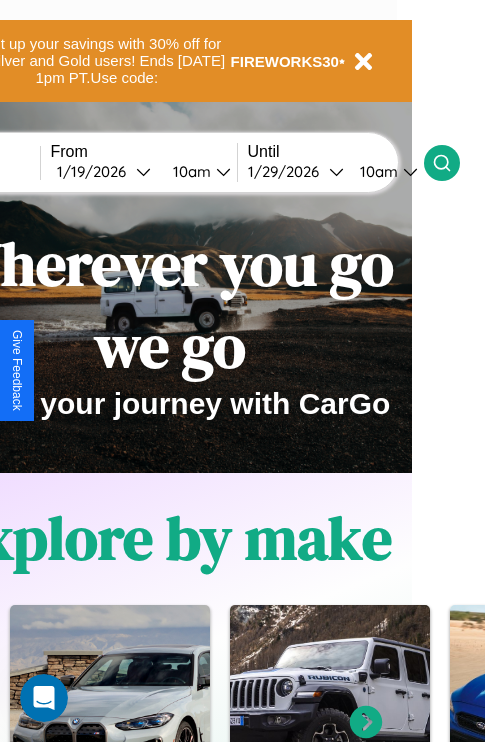 click 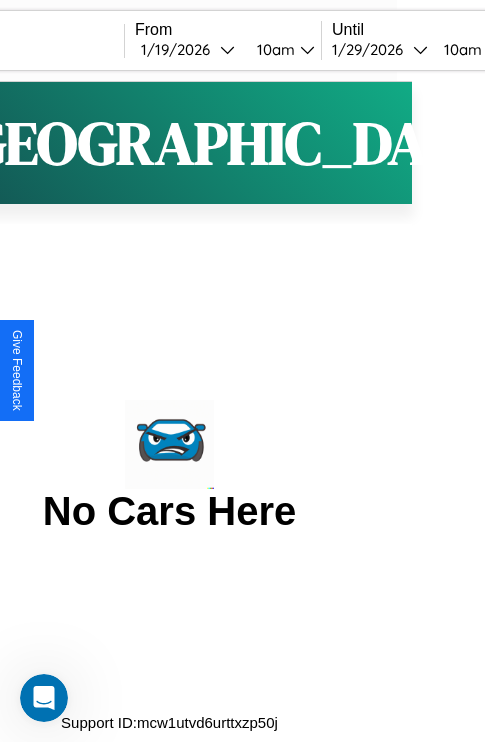 scroll, scrollTop: 0, scrollLeft: 0, axis: both 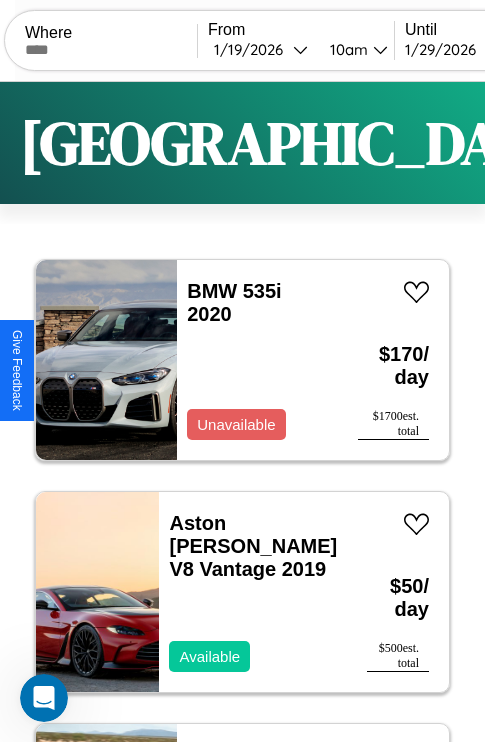 click on "Filters" at bounding box center (640, 143) 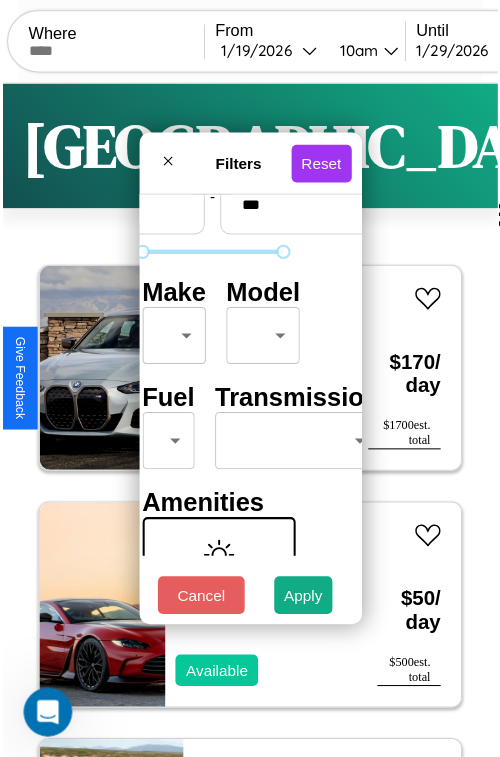 scroll, scrollTop: 162, scrollLeft: 63, axis: both 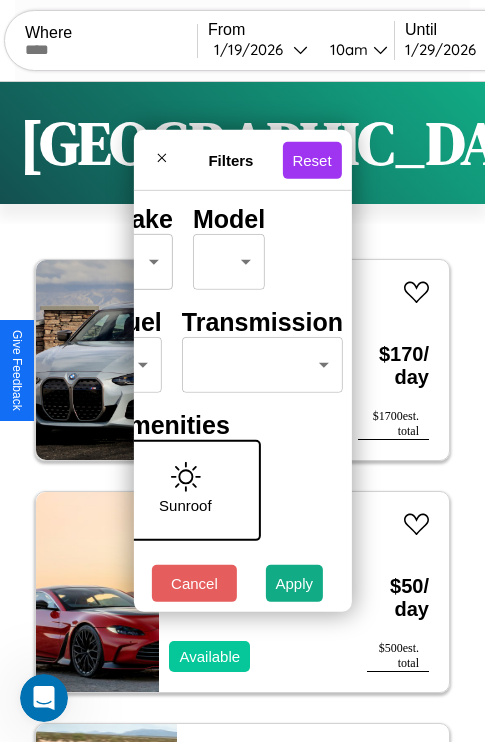 click on "CarGo Where From [DATE] 10am Until [DATE] 10am Become a Host Login Sign Up Chicago Filters 134  cars in this area These cars can be picked up in this city. BMW   535i   2020 Unavailable $ 170  / day $ 1700  est. total Aston [PERSON_NAME]   V8 Vantage   2019 Available $ 50  / day $ 500  est. total Subaru   Forester   2023 Available $ 120  / day $ 1200  est. total GMC   DS   2019 Available $ 180  / day $ 1800  est. total Buick   Reatta   2021 Available $ 70  / day $ 700  est. total Mercedes   240   2024 Available $ 180  / day $ 1800  est. total Fiat   500L   2019 Available $ 30  / day $ 300  est. total Infiniti   M45   2022 Unavailable $ 30  / day $ 300  est. total Nissan   Axxess   2018 Available $ 100  / day $ 1000  est. total Jeep   Grand Cherokee   2020 Available $ 60  / day $ 600  est. total Chevrolet   P6S   2017 Available $ 200  / day $ 2000  est. total Mercedes   L1116   2022 Available $ 170  / day $ 1700  est. total Hyundai   Hyundai Steel Industries, Inc.   2020 Available $ 180  / day $ 1800" at bounding box center [242, 412] 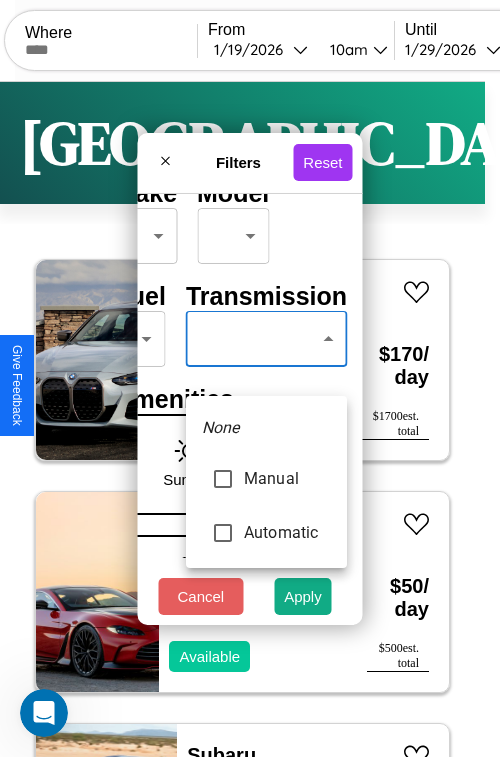 type on "******" 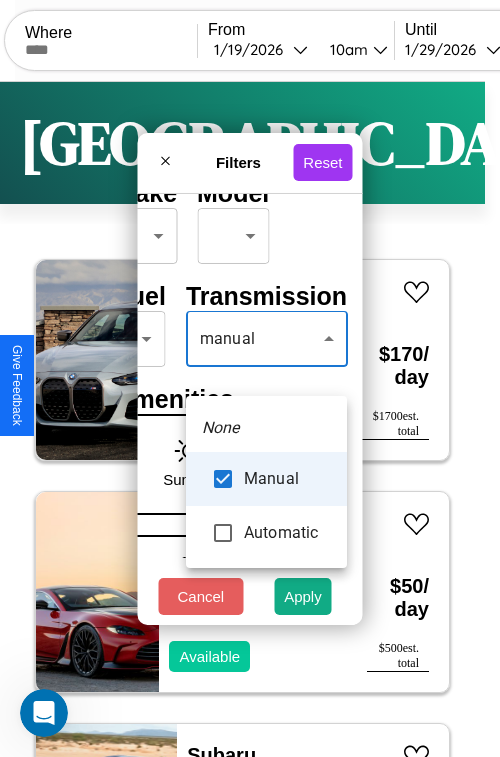 click at bounding box center (250, 378) 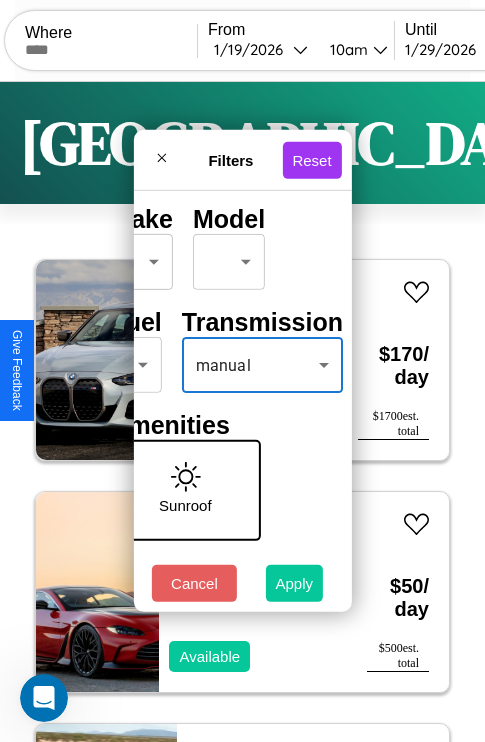 click on "Apply" at bounding box center (295, 583) 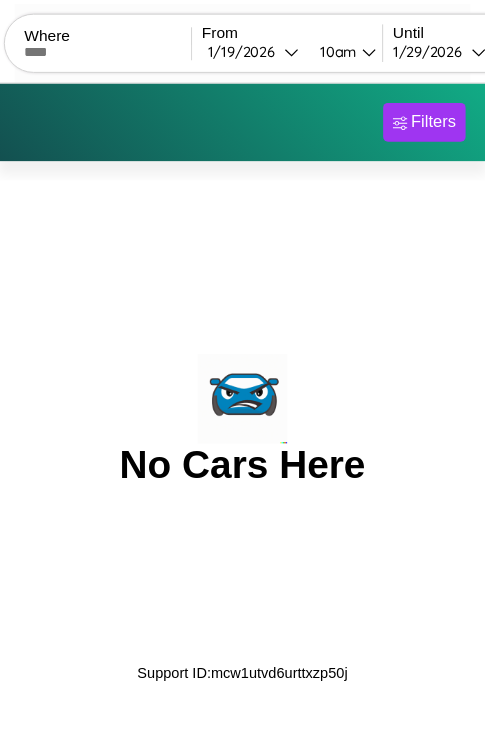 scroll, scrollTop: 0, scrollLeft: 0, axis: both 